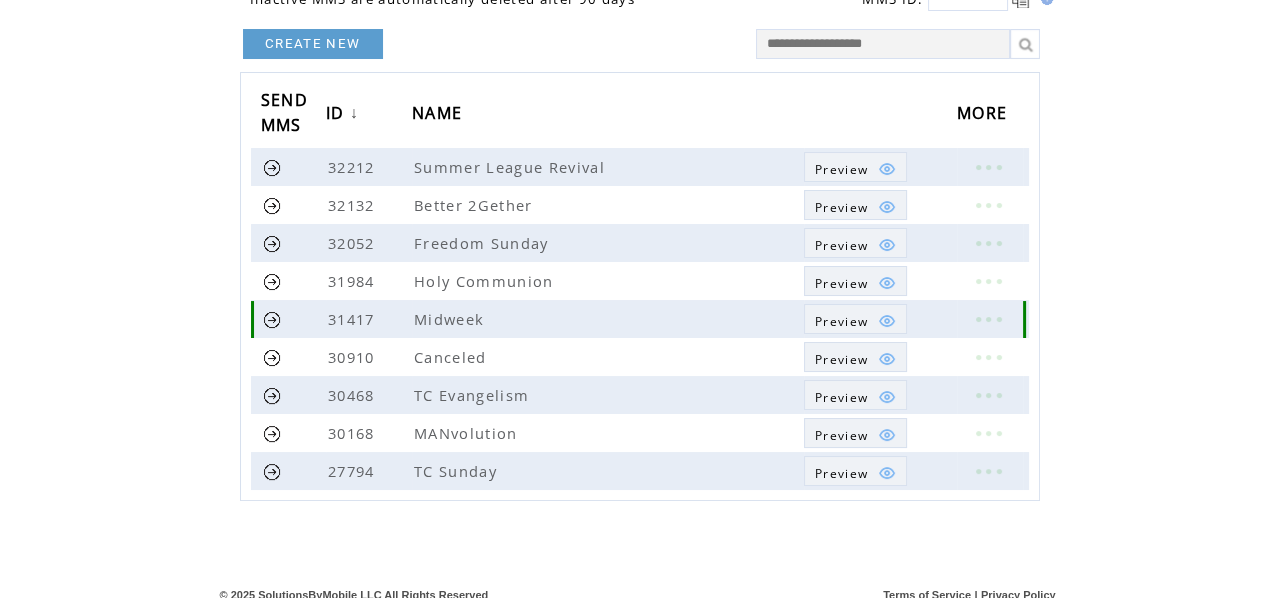 scroll, scrollTop: 158, scrollLeft: 0, axis: vertical 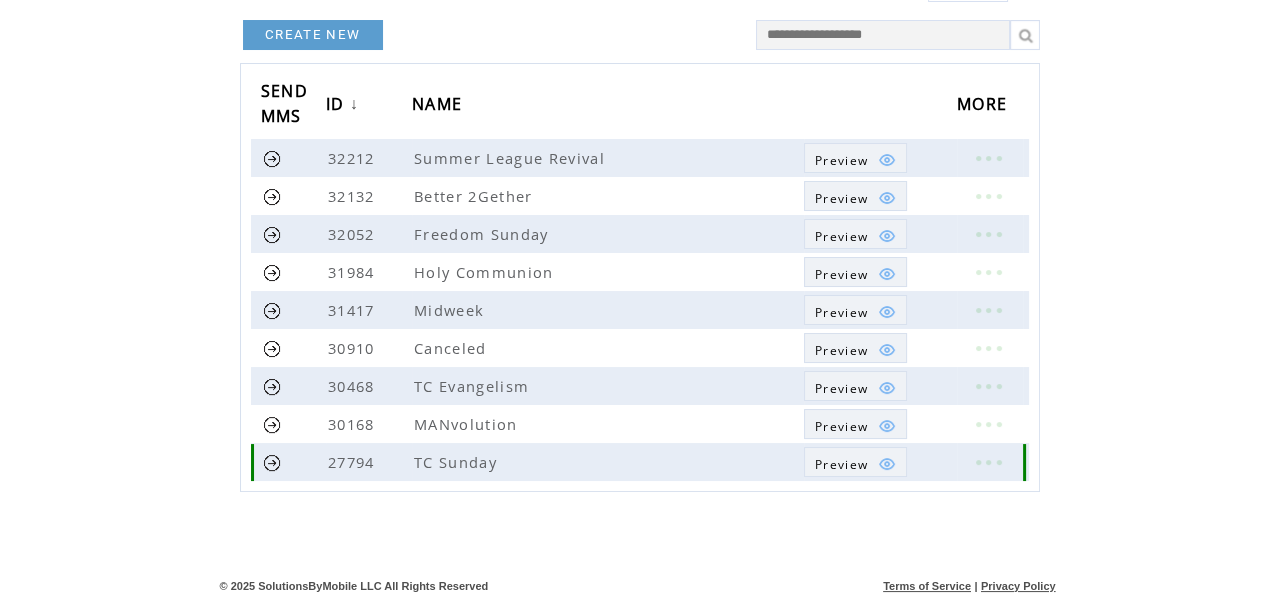 click at bounding box center [988, 462] 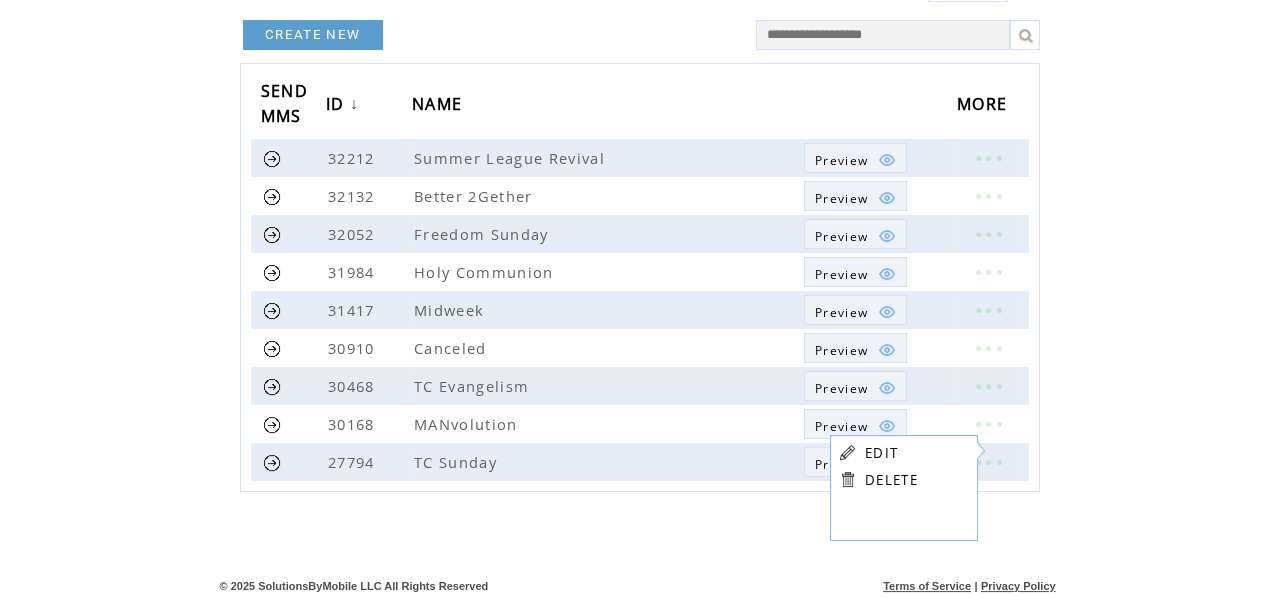 click on "EDIT" at bounding box center [881, 453] 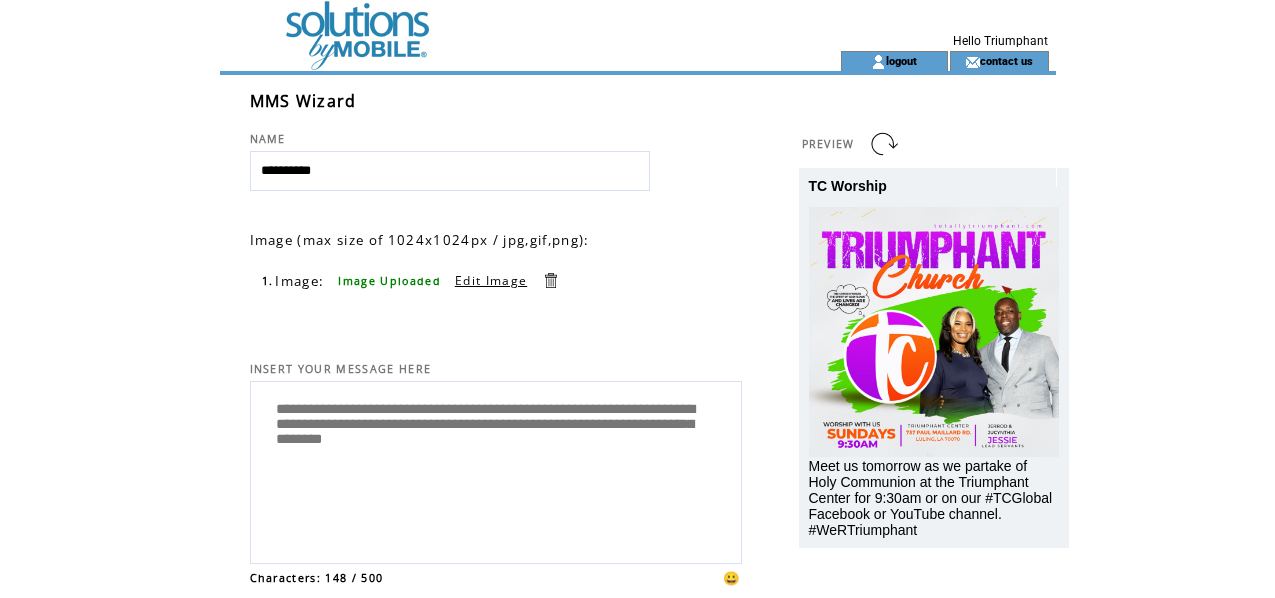scroll, scrollTop: 0, scrollLeft: 0, axis: both 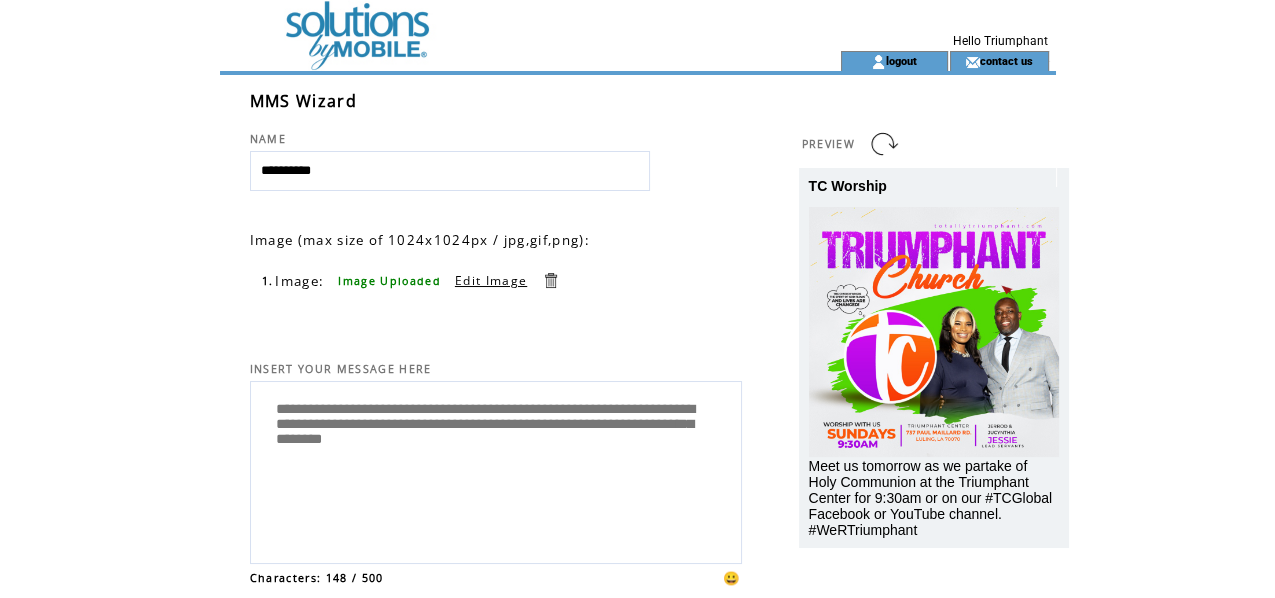 click on "**********" at bounding box center [496, 470] 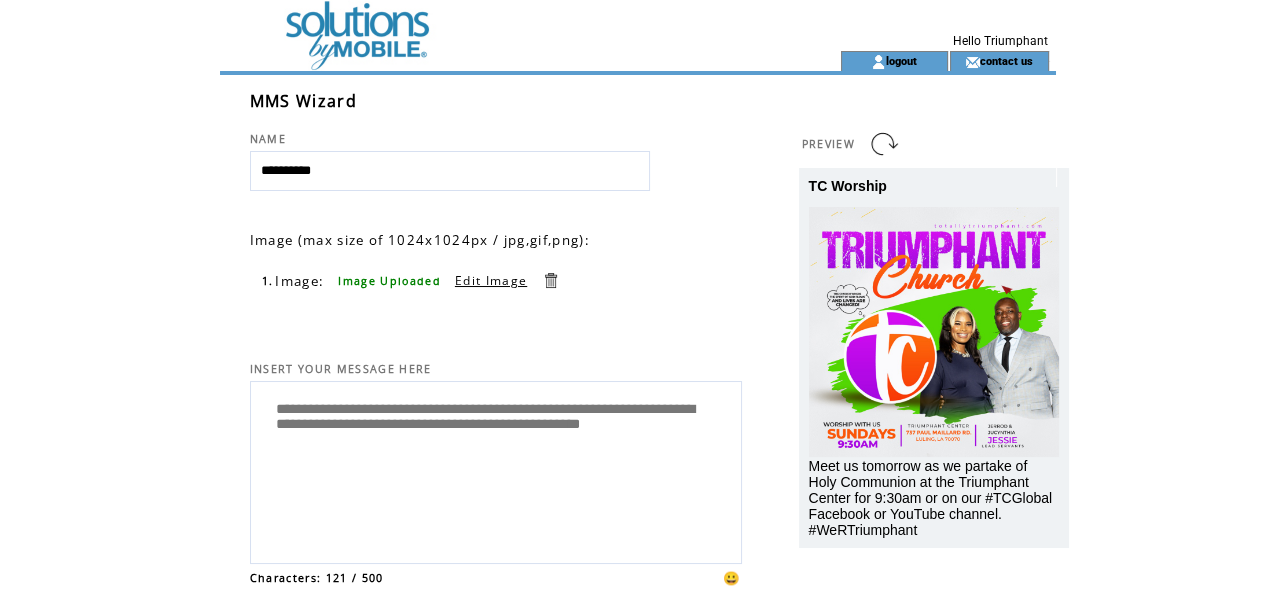 click on "**********" at bounding box center (496, 470) 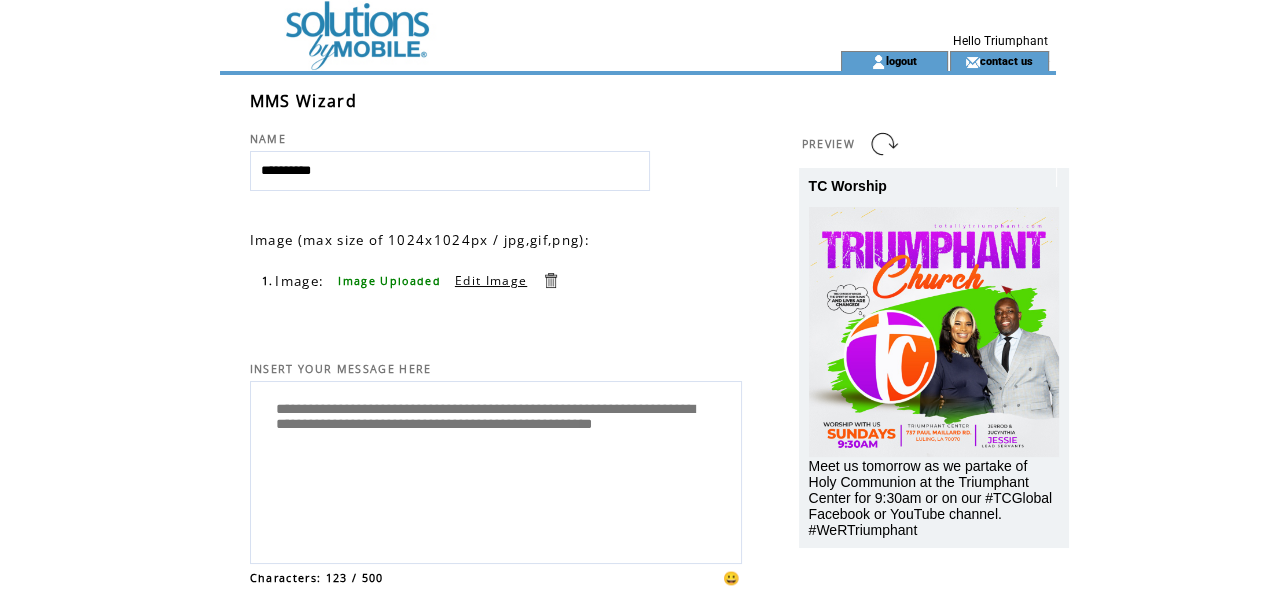click on "**********" at bounding box center [496, 470] 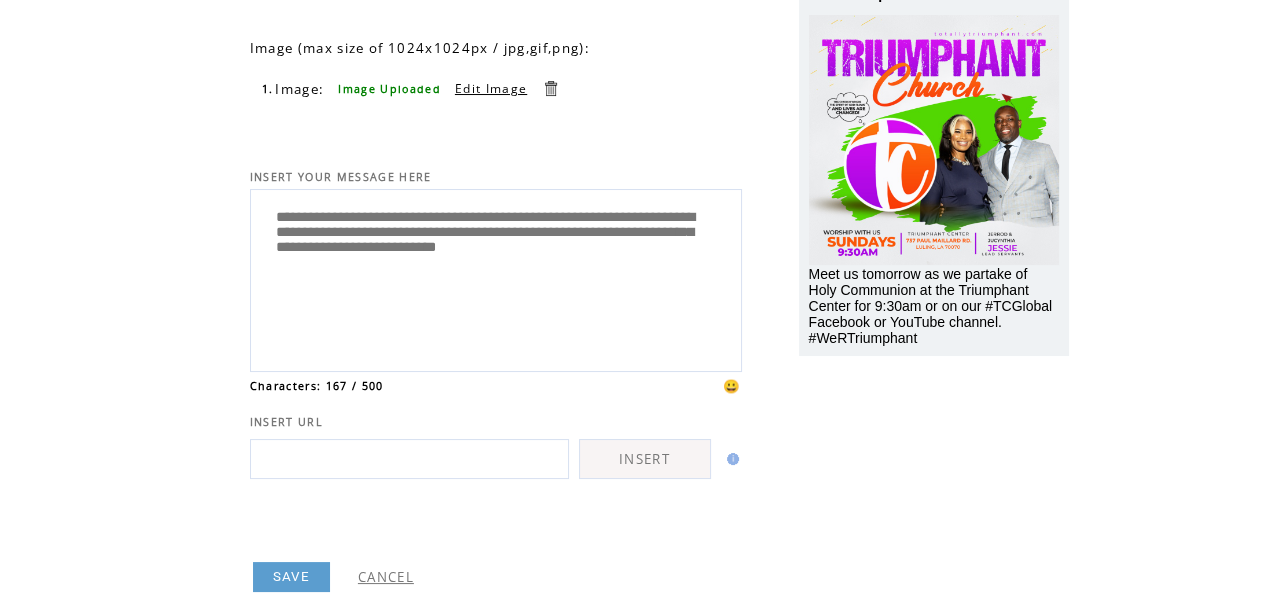 scroll, scrollTop: 148, scrollLeft: 0, axis: vertical 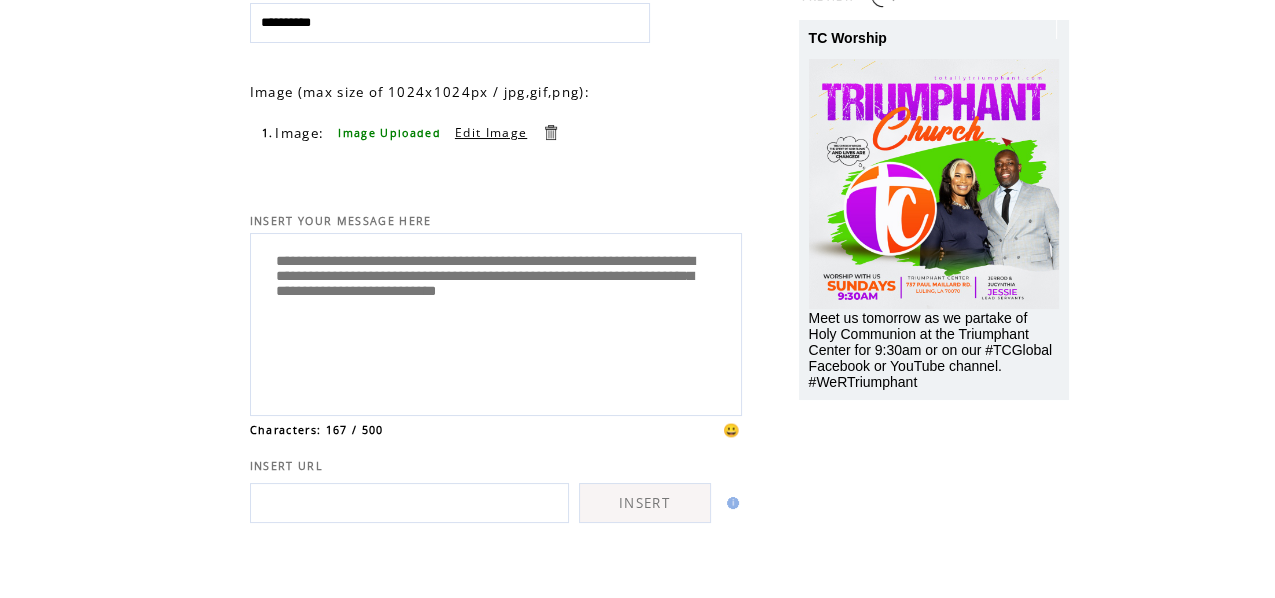 type on "**********" 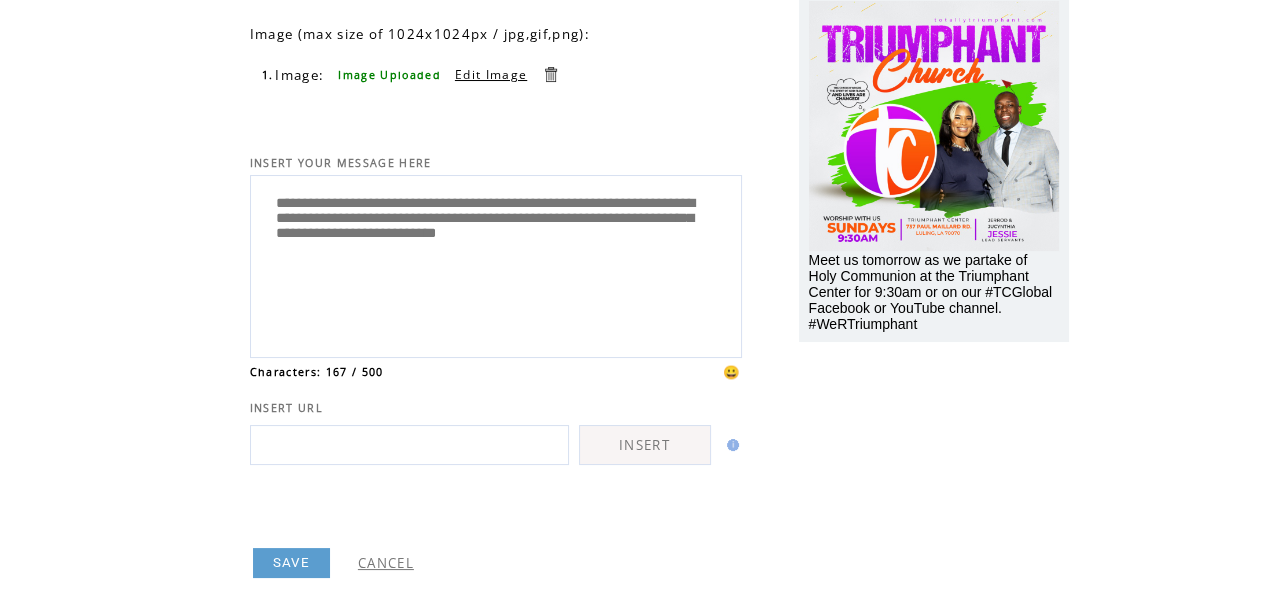 scroll, scrollTop: 248, scrollLeft: 0, axis: vertical 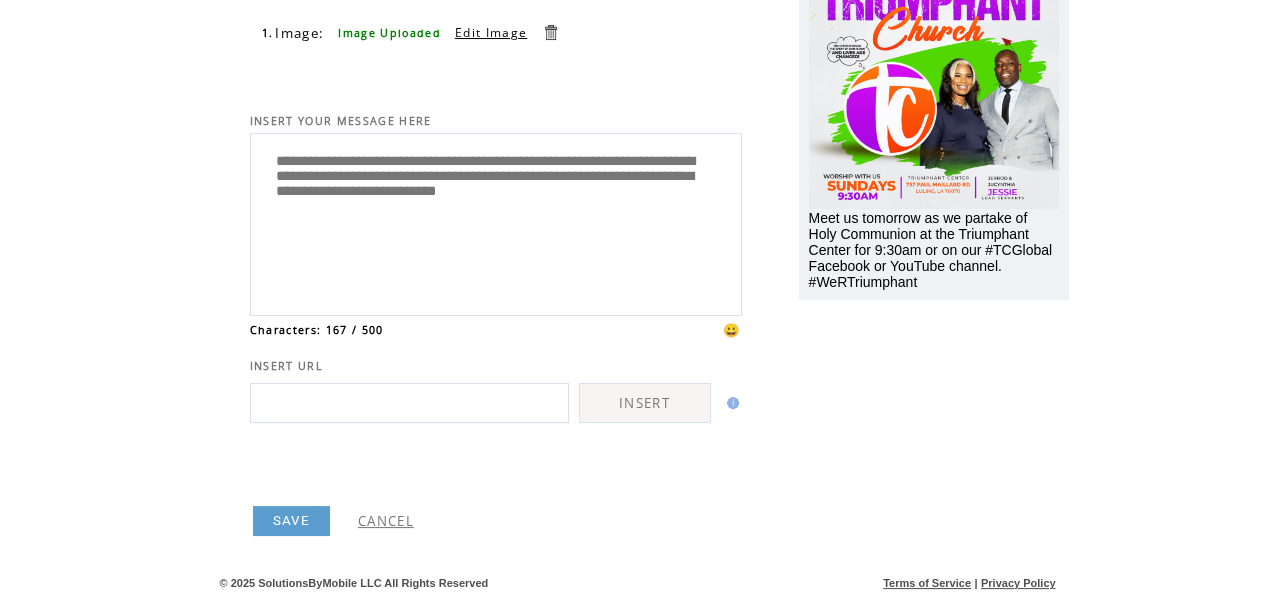 click on "Edit Image" at bounding box center [491, 32] 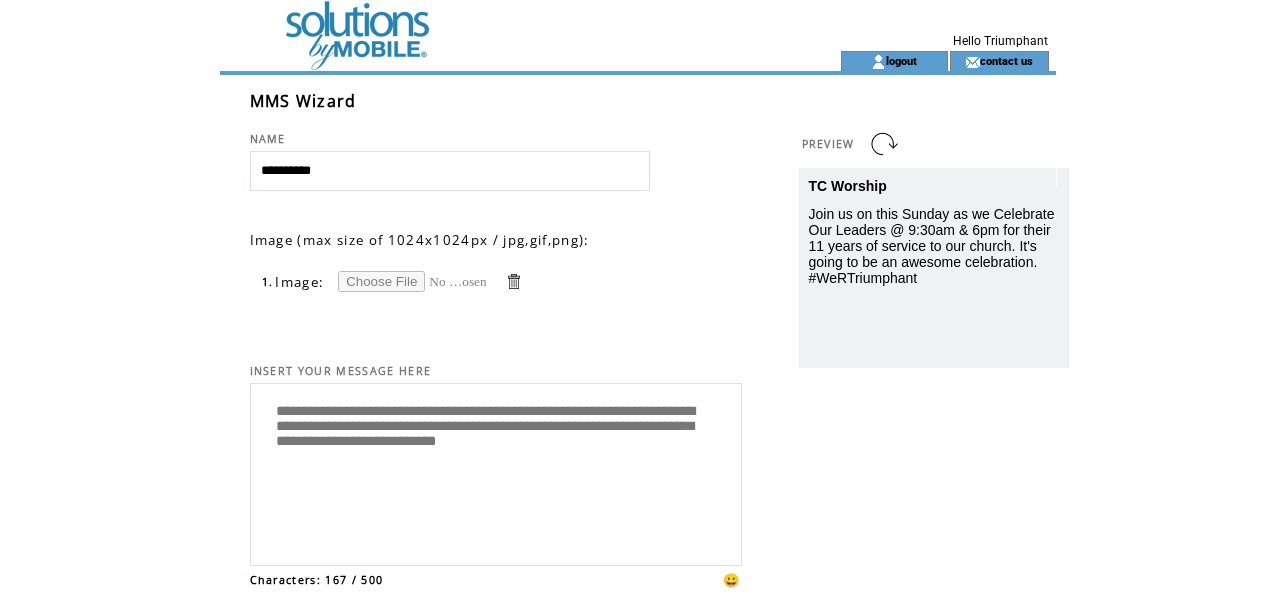 scroll, scrollTop: 0, scrollLeft: 0, axis: both 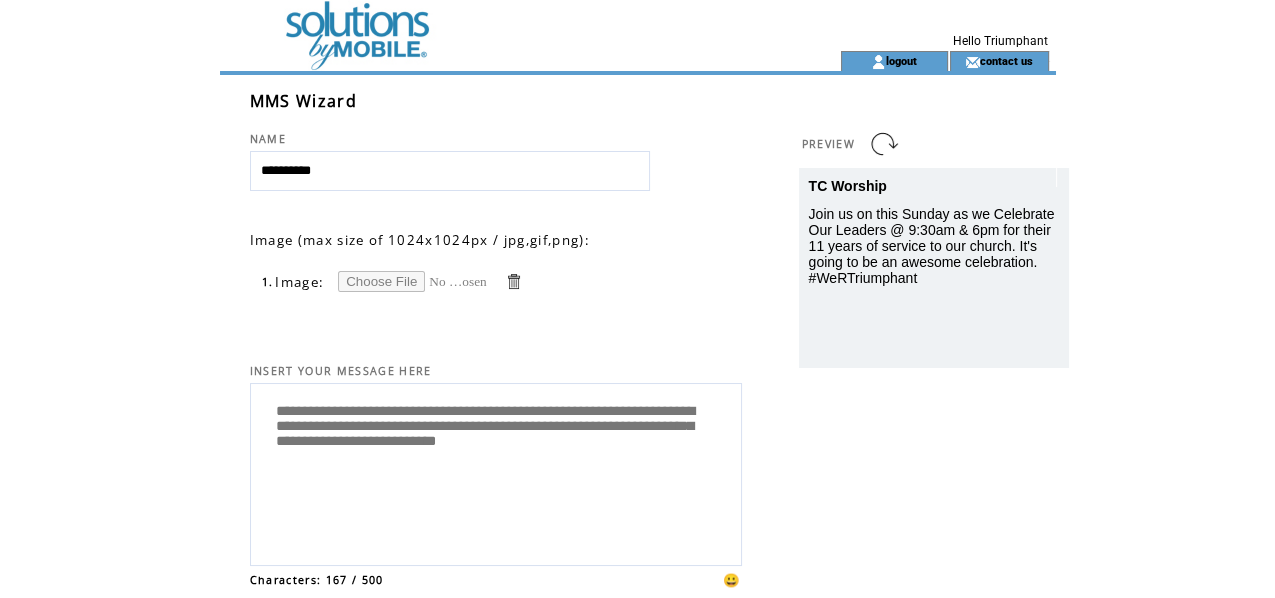 click at bounding box center [413, 281] 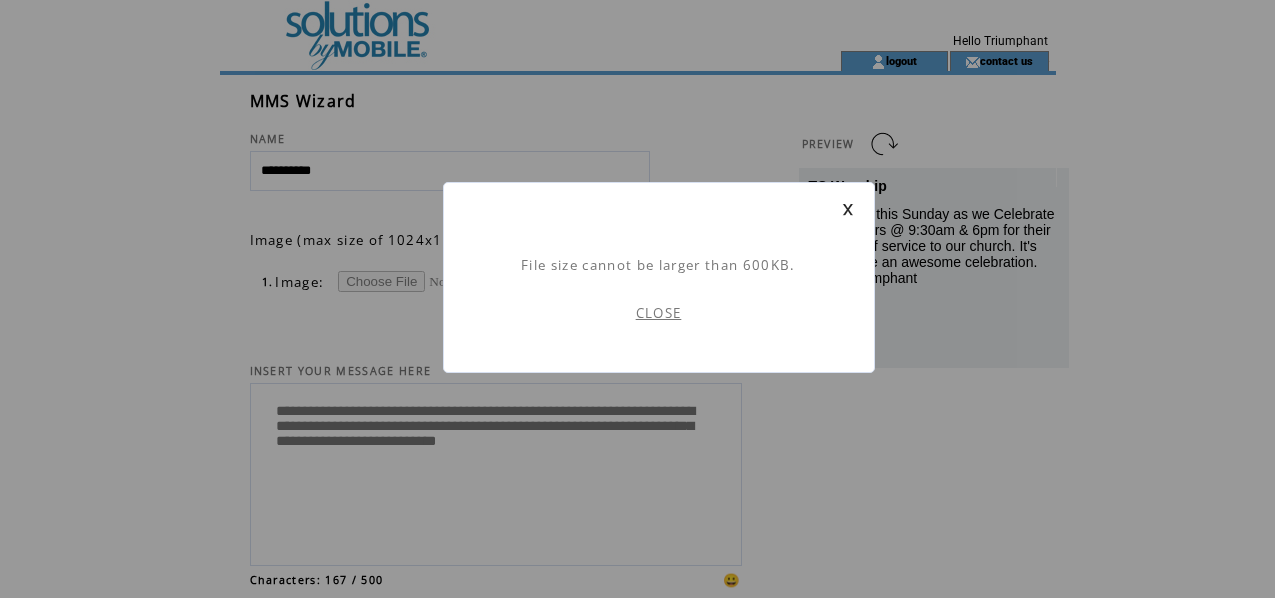 scroll, scrollTop: 0, scrollLeft: 0, axis: both 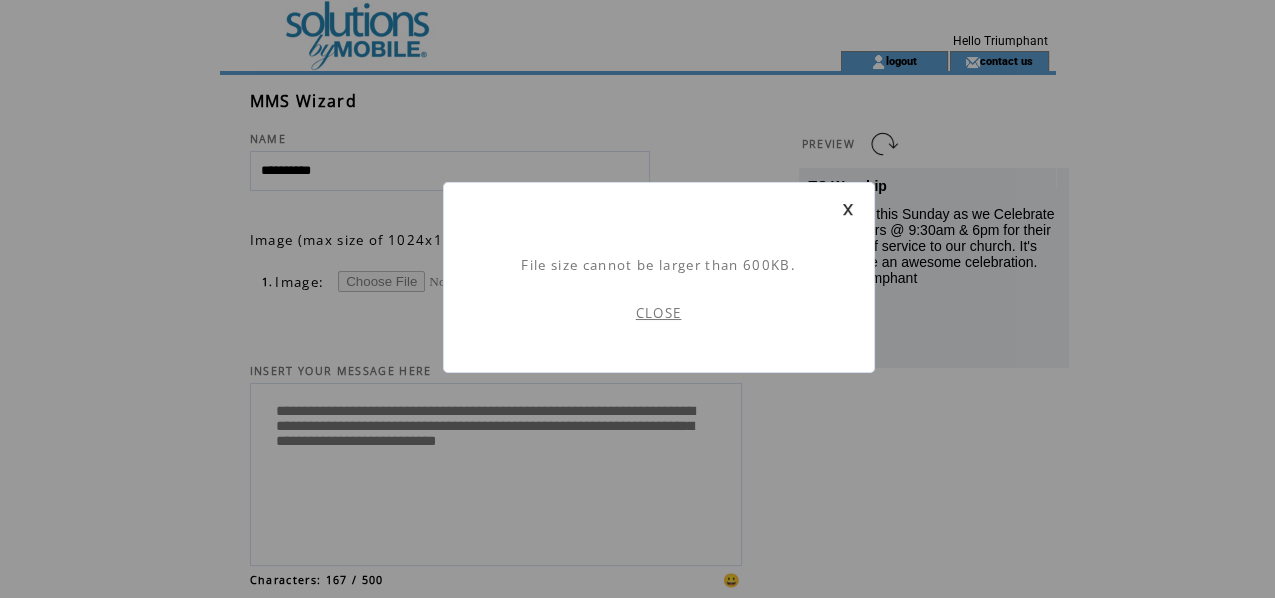 click on "CLOSE" at bounding box center [659, 313] 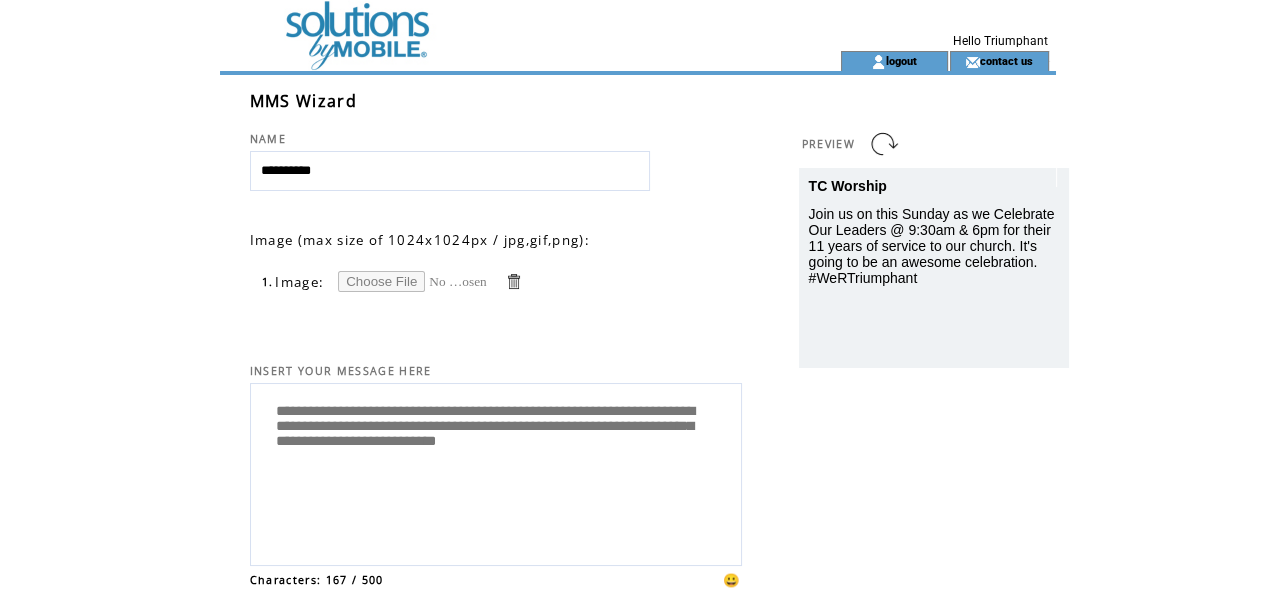 scroll, scrollTop: 0, scrollLeft: 0, axis: both 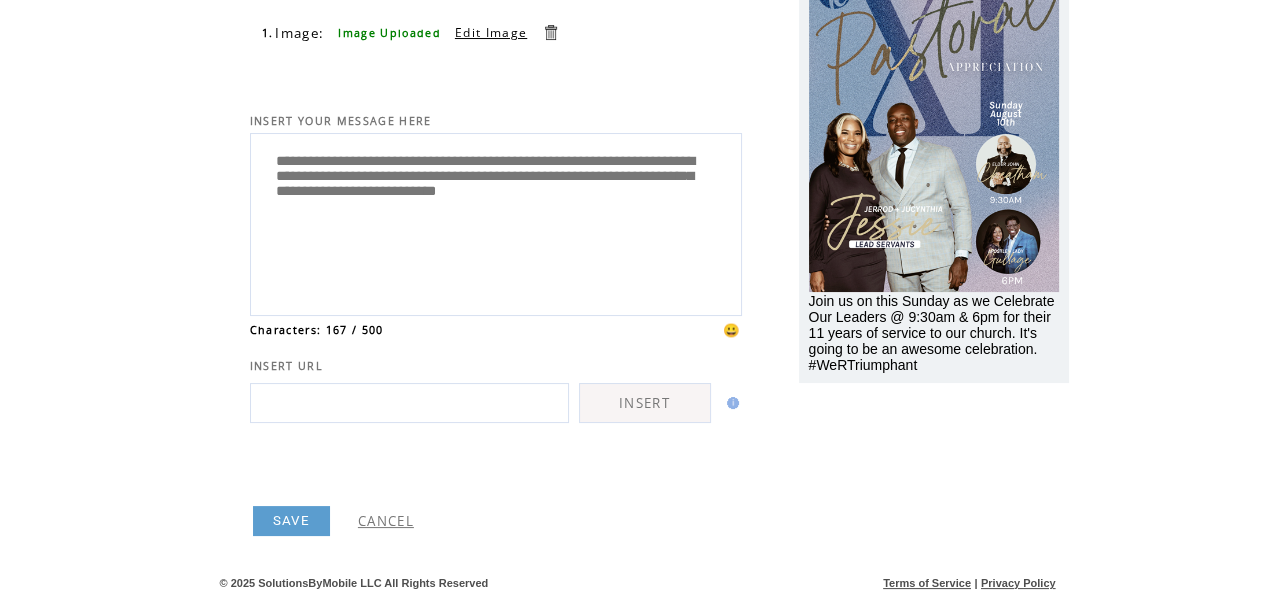 click on "SAVE" at bounding box center [291, 521] 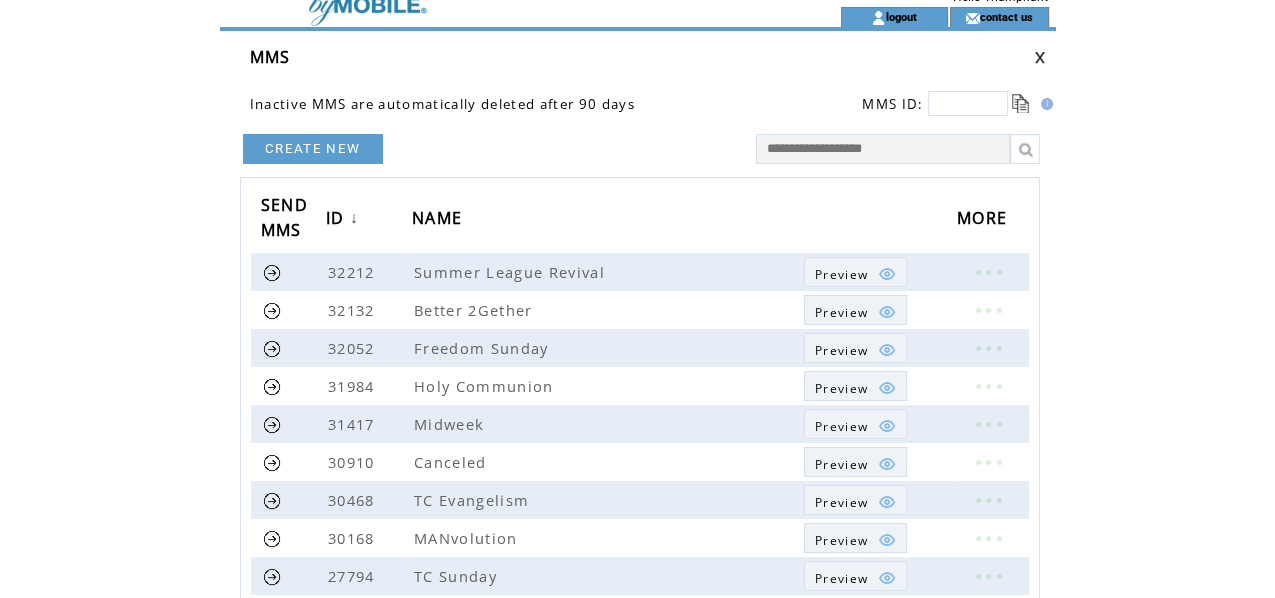 scroll, scrollTop: 0, scrollLeft: 0, axis: both 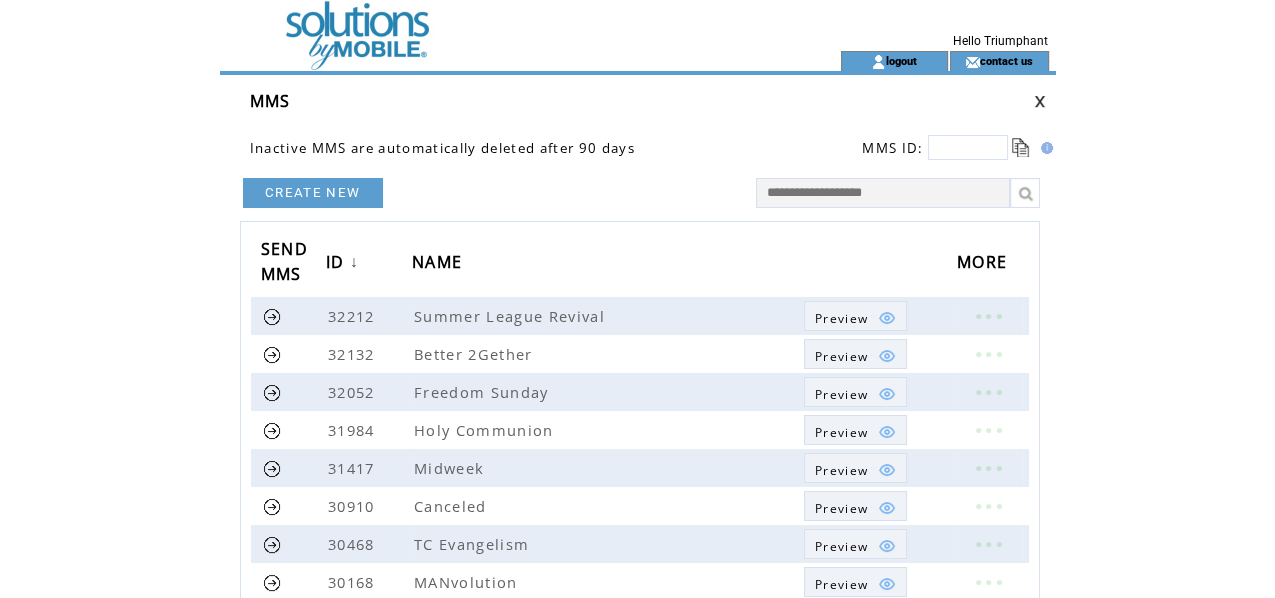 click at bounding box center (494, 25) 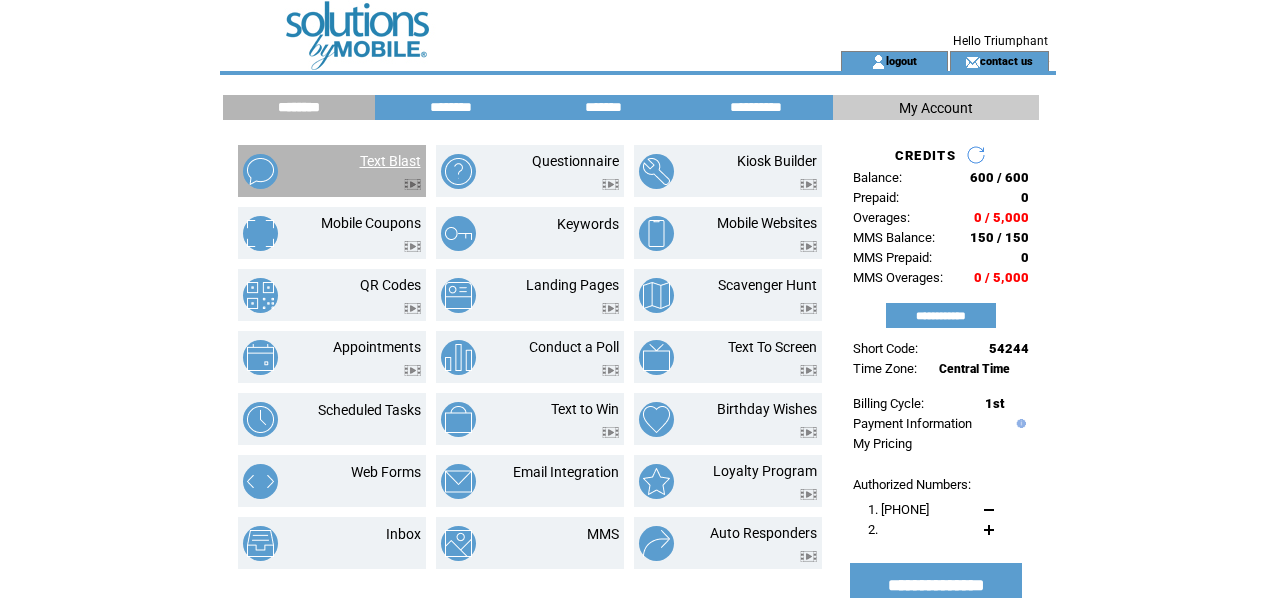 scroll, scrollTop: 0, scrollLeft: 0, axis: both 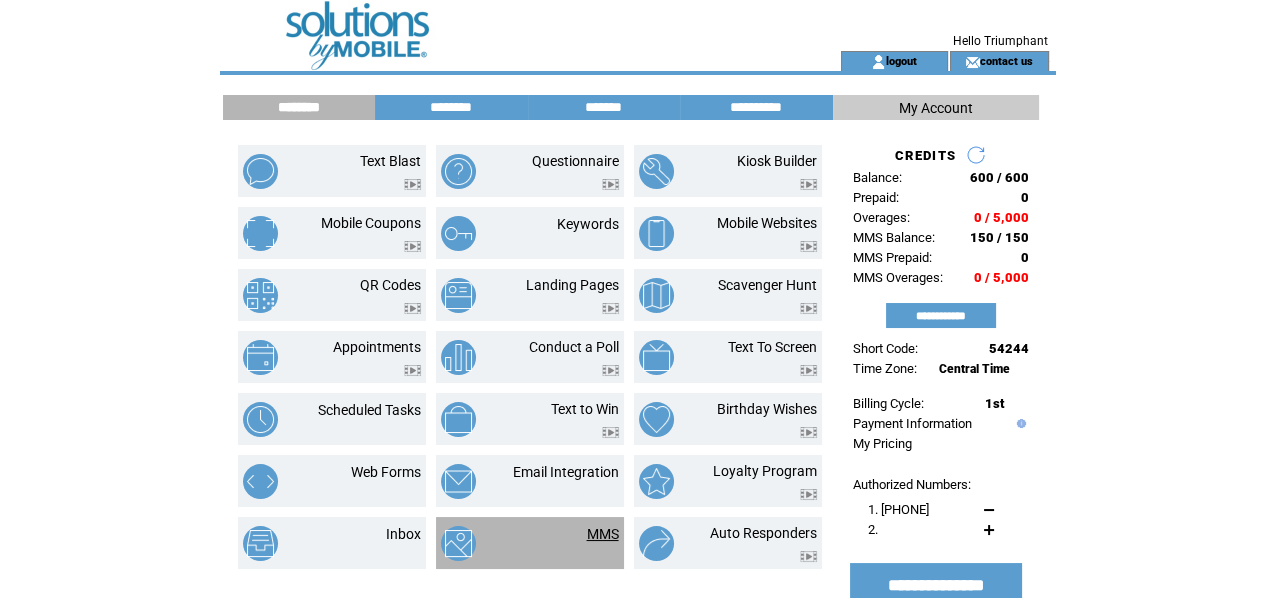click on "MMS" at bounding box center [603, 534] 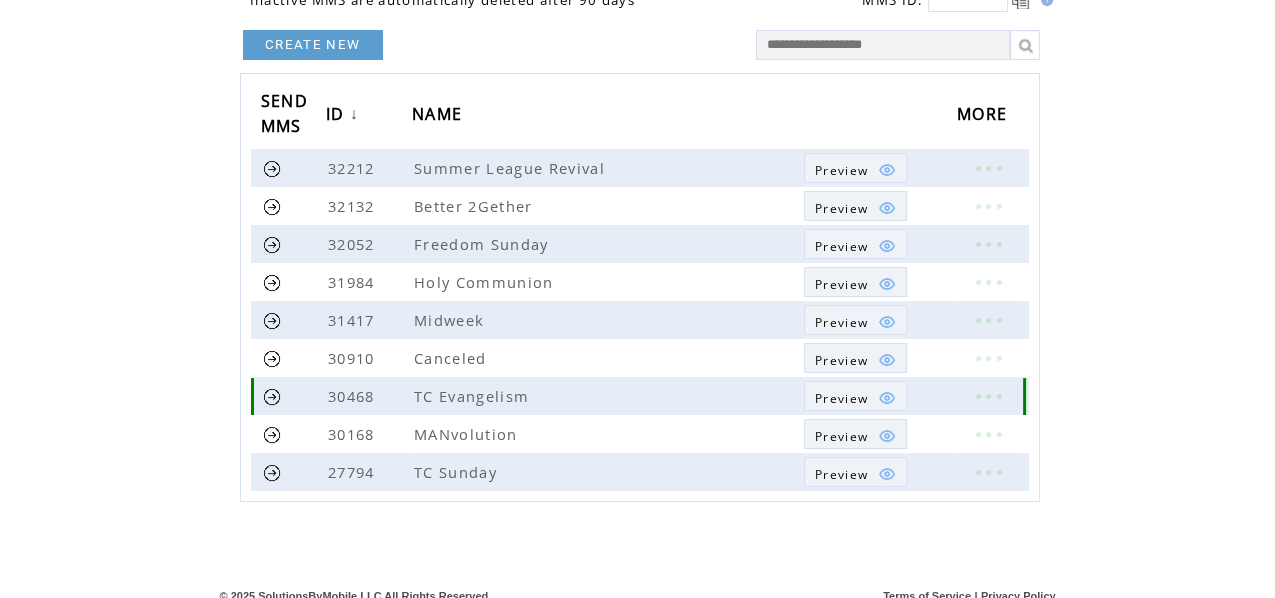 scroll, scrollTop: 158, scrollLeft: 0, axis: vertical 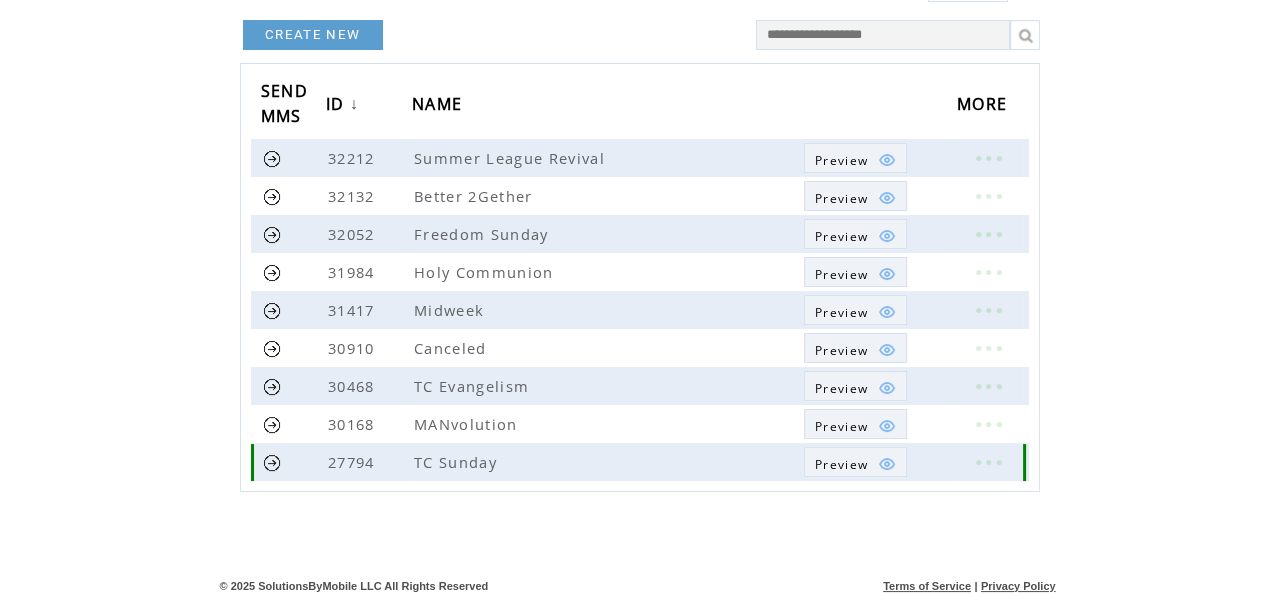click at bounding box center (272, 462) 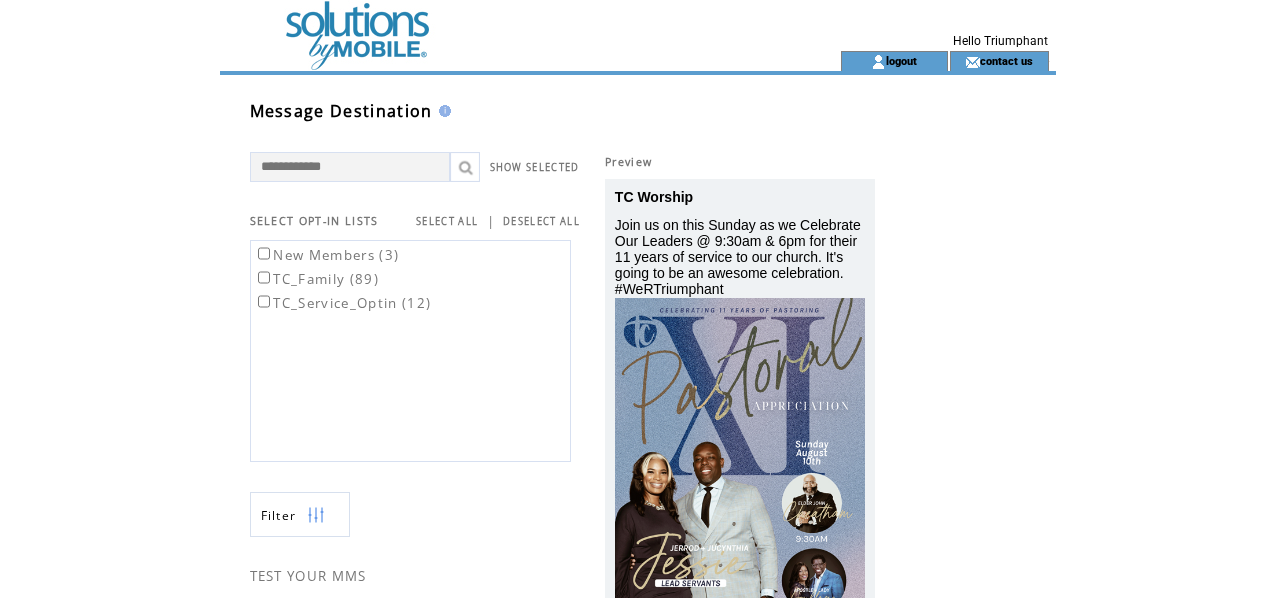 scroll, scrollTop: 0, scrollLeft: 0, axis: both 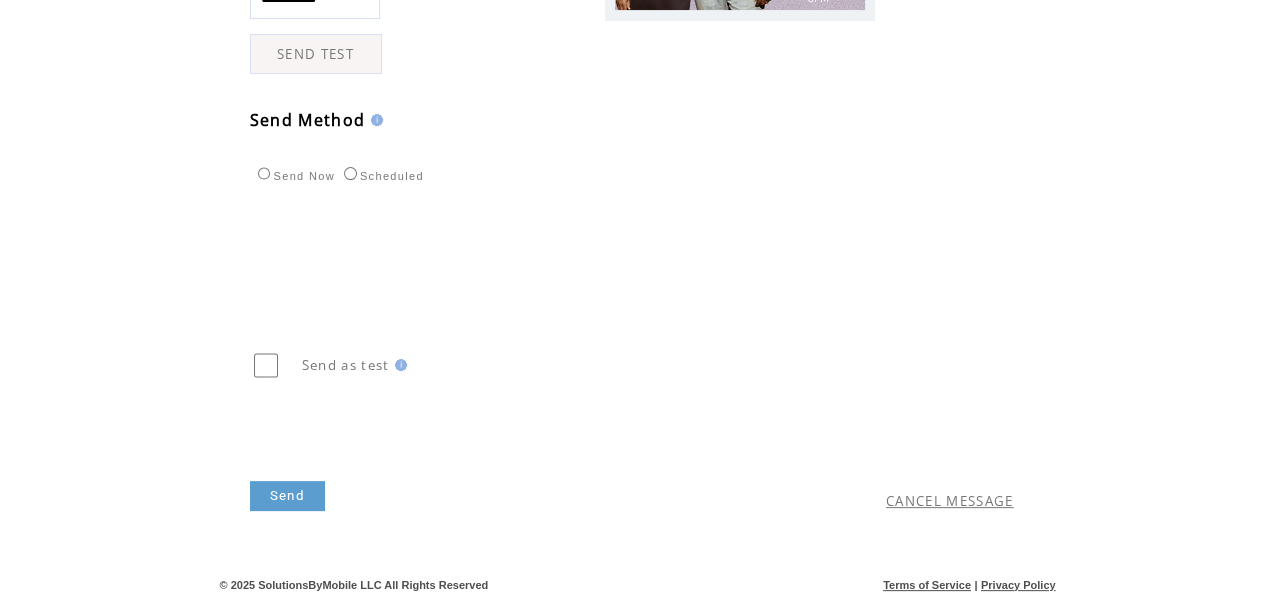 click on "Send" at bounding box center [287, 496] 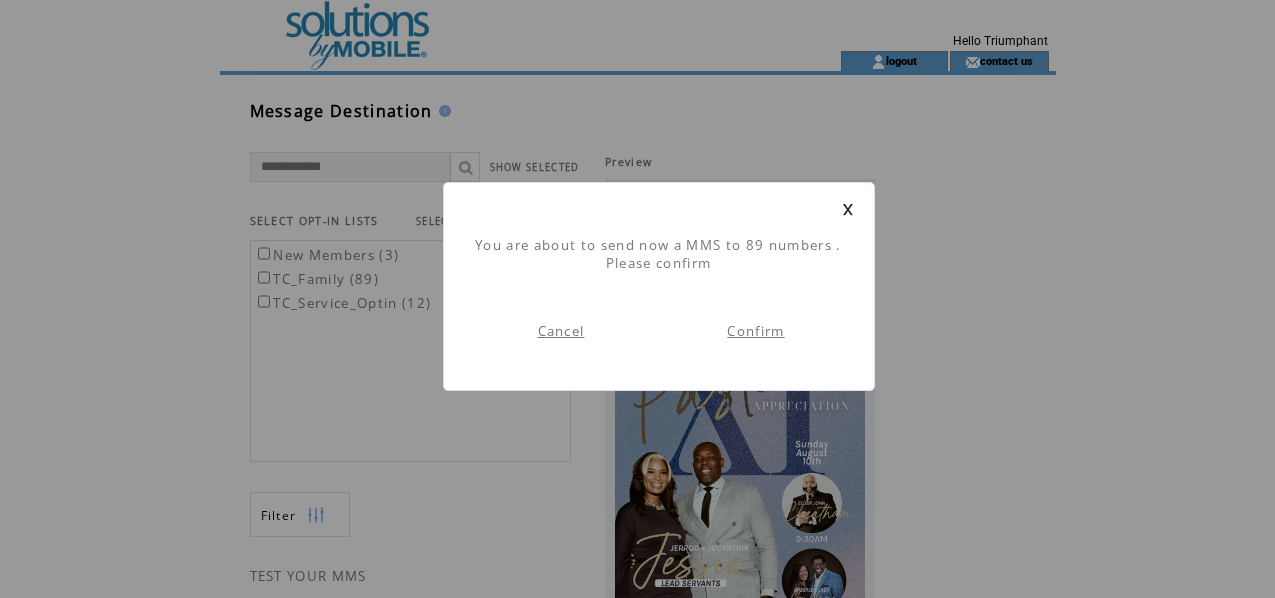 scroll, scrollTop: 0, scrollLeft: 0, axis: both 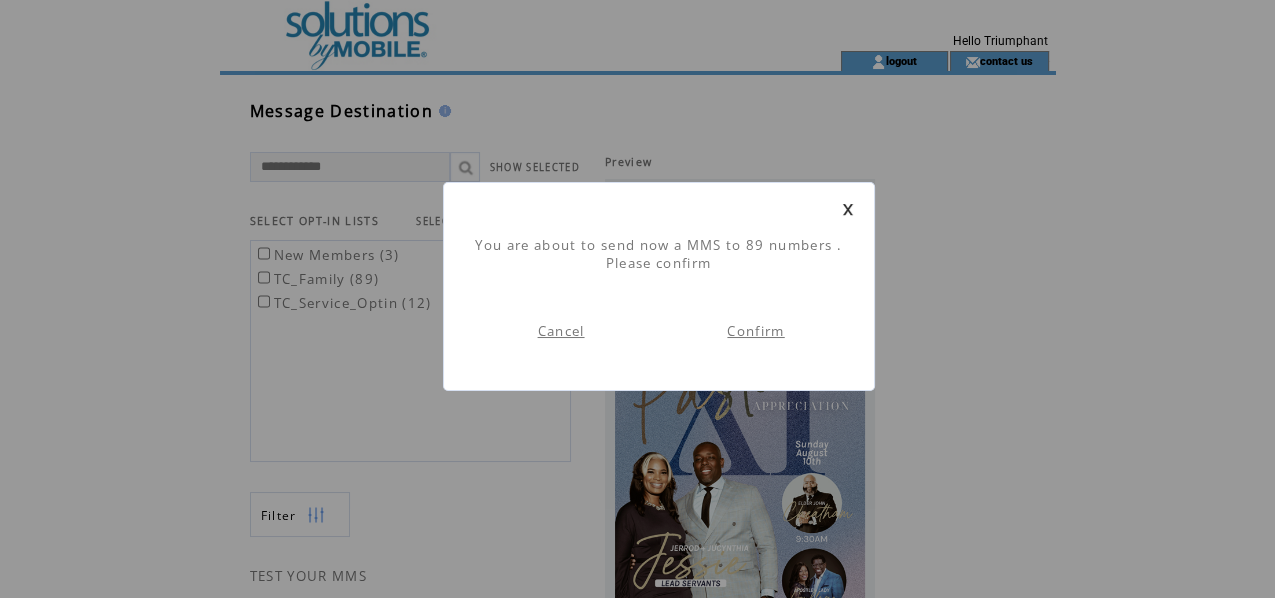 click on "Confirm" at bounding box center [755, 331] 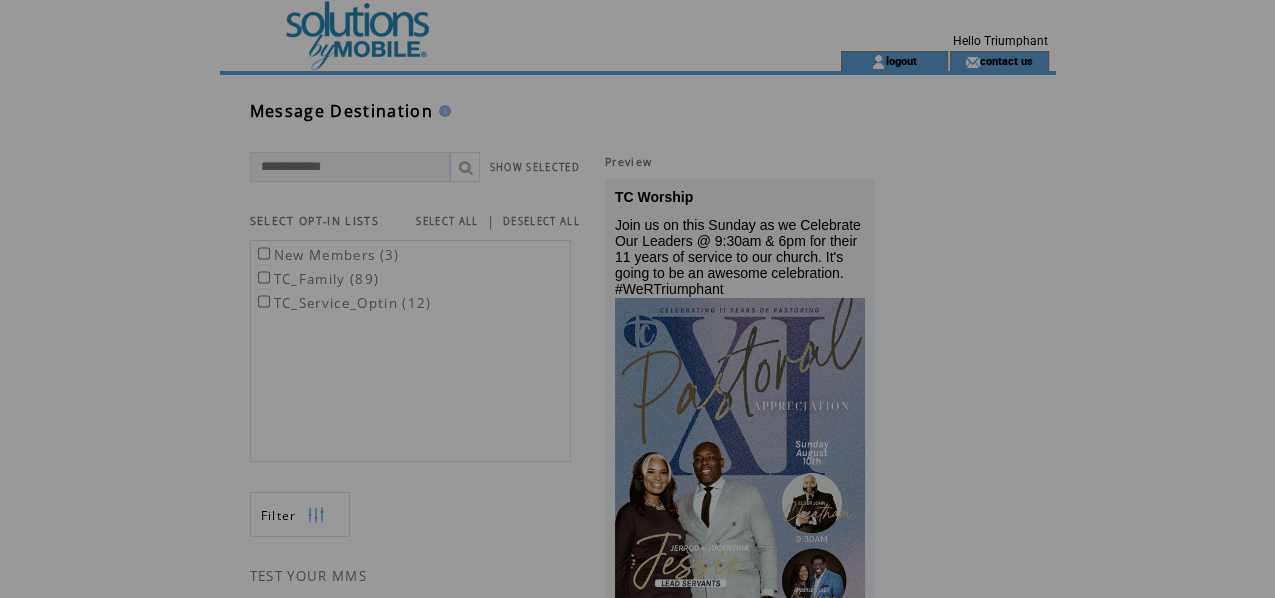 scroll, scrollTop: 0, scrollLeft: 0, axis: both 